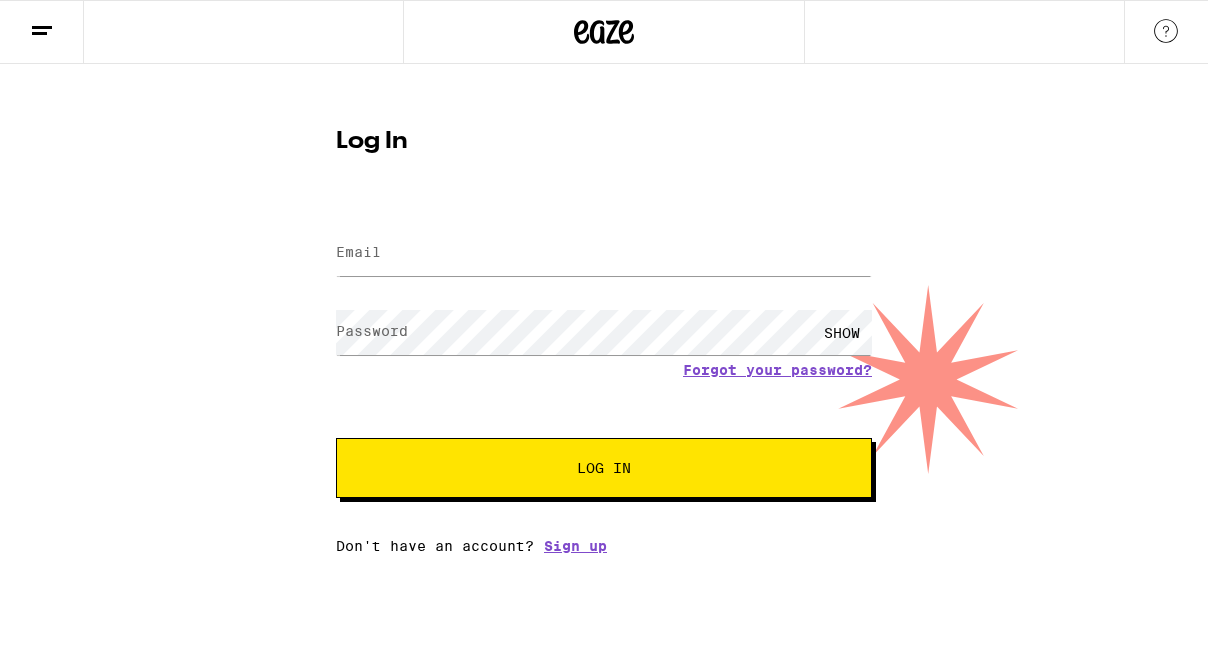 scroll, scrollTop: 0, scrollLeft: 0, axis: both 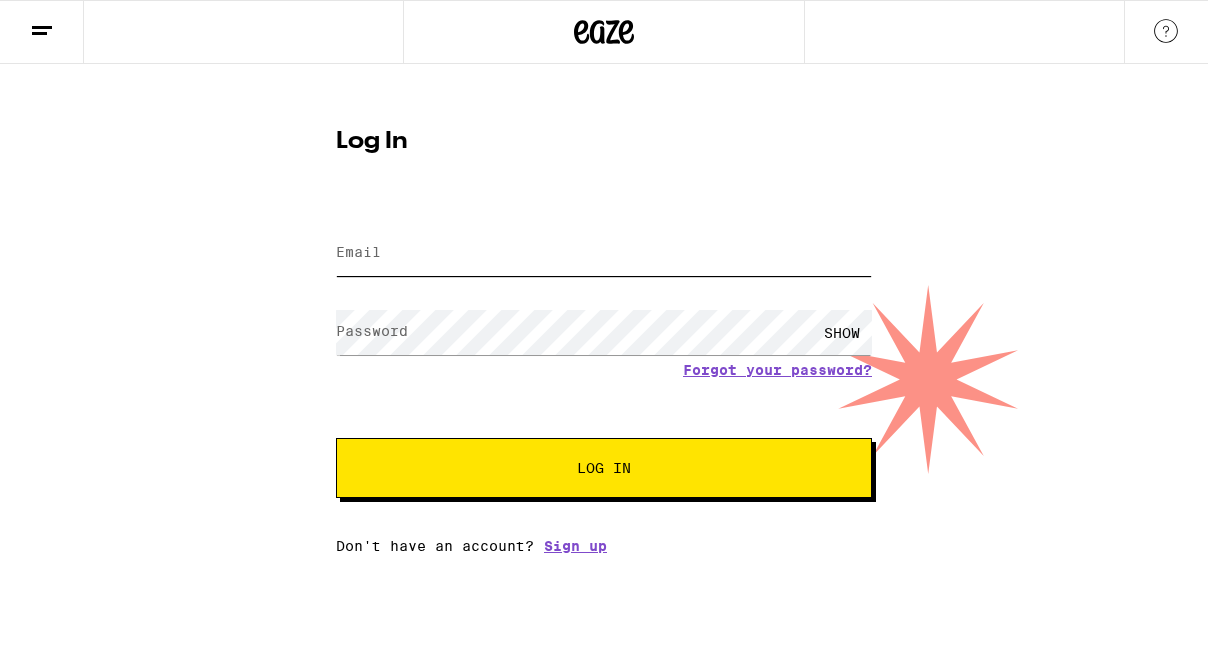 click on "Email" at bounding box center [604, 253] 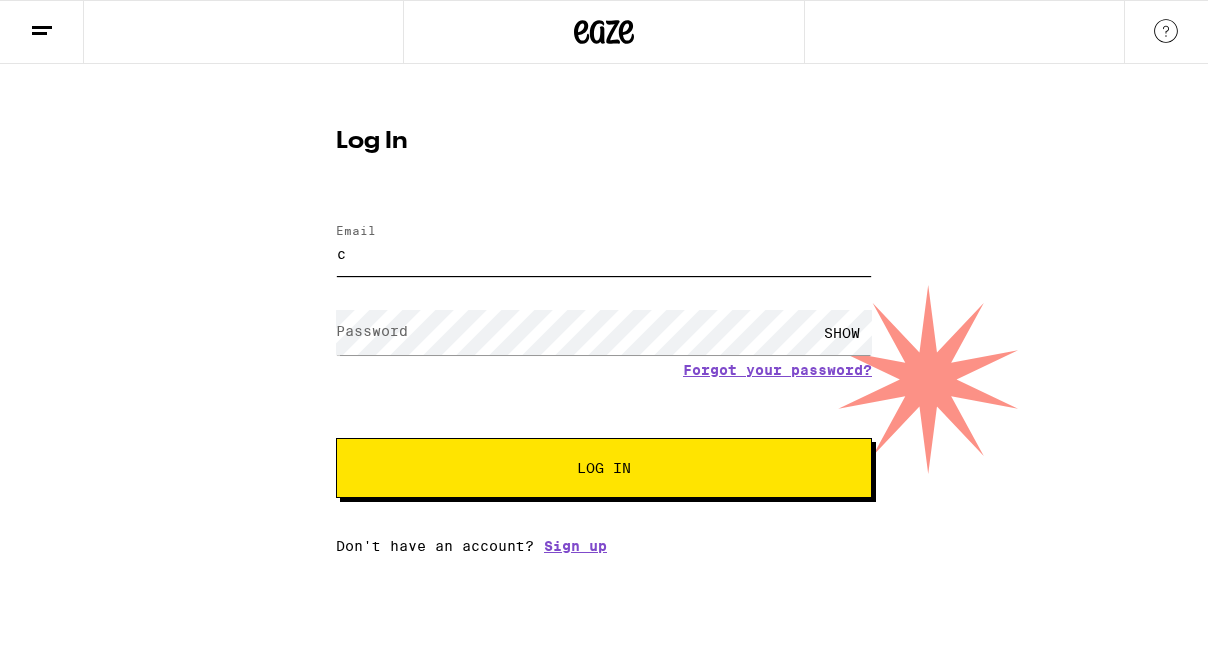 scroll, scrollTop: 0, scrollLeft: 0, axis: both 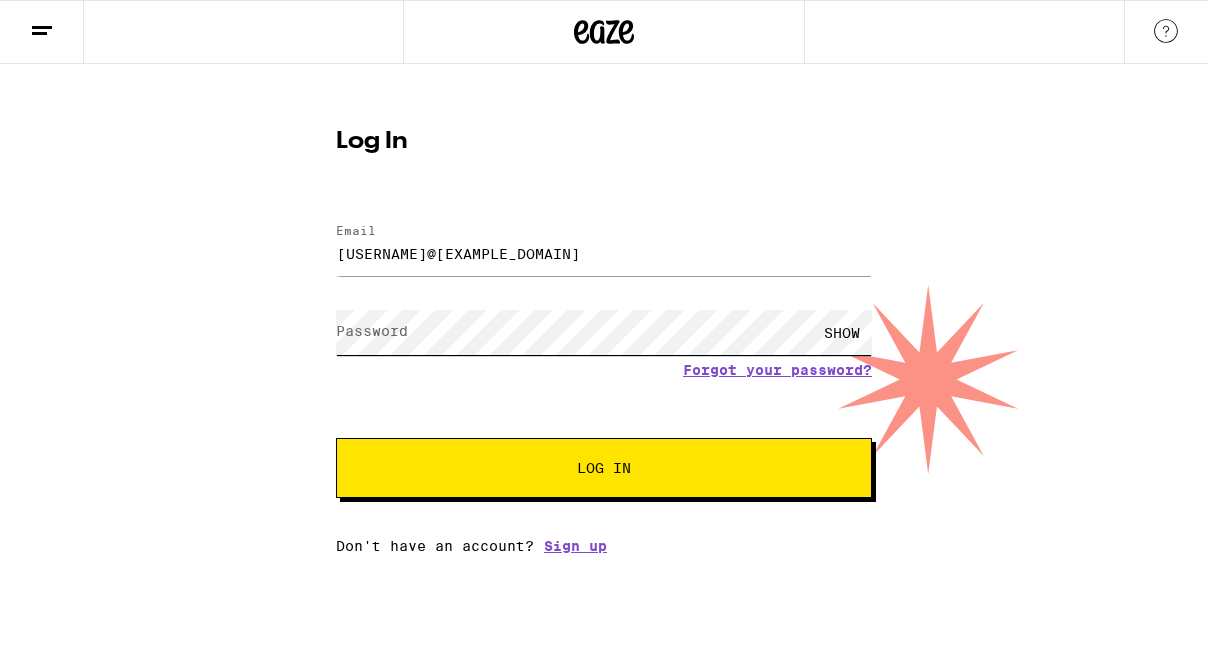 type on "[USERNAME]@[EXAMPLE_DOMAIN]" 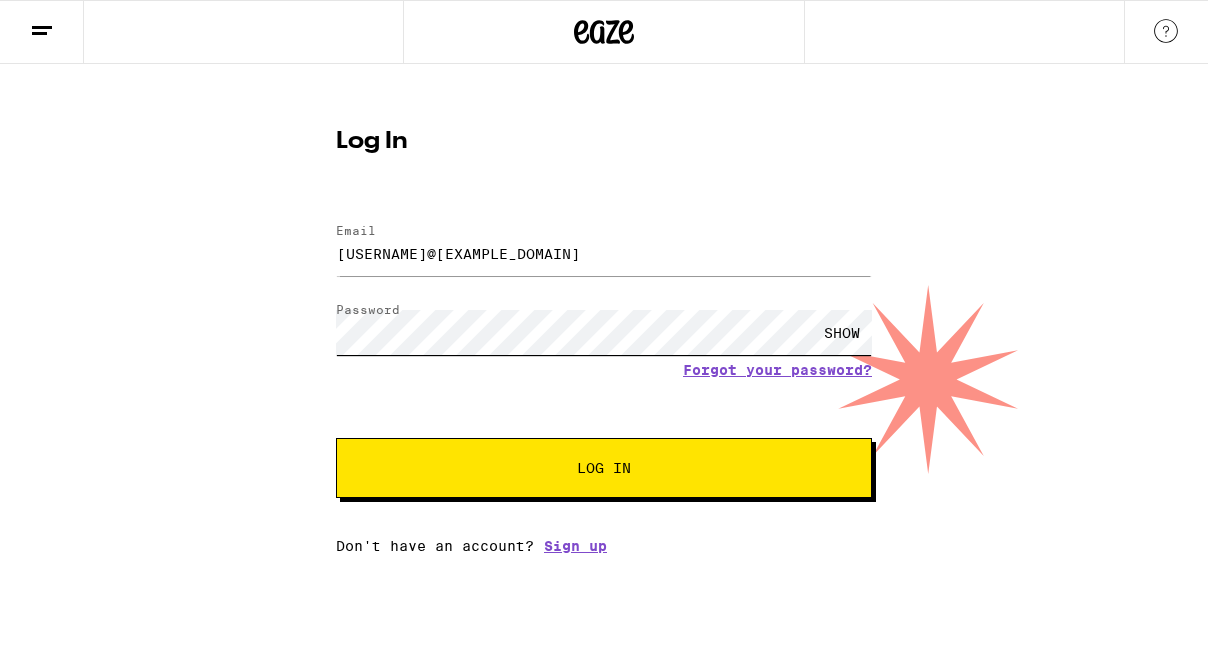 click on "Log In" at bounding box center (604, 468) 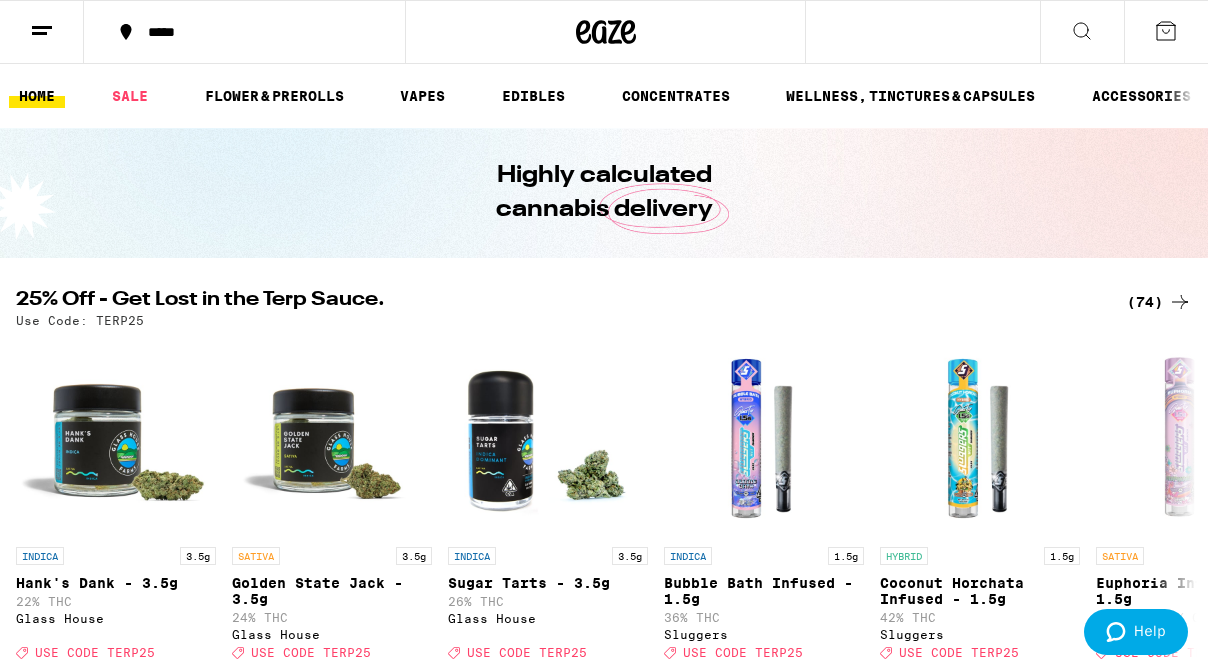 click on "*****" at bounding box center (256, 32) 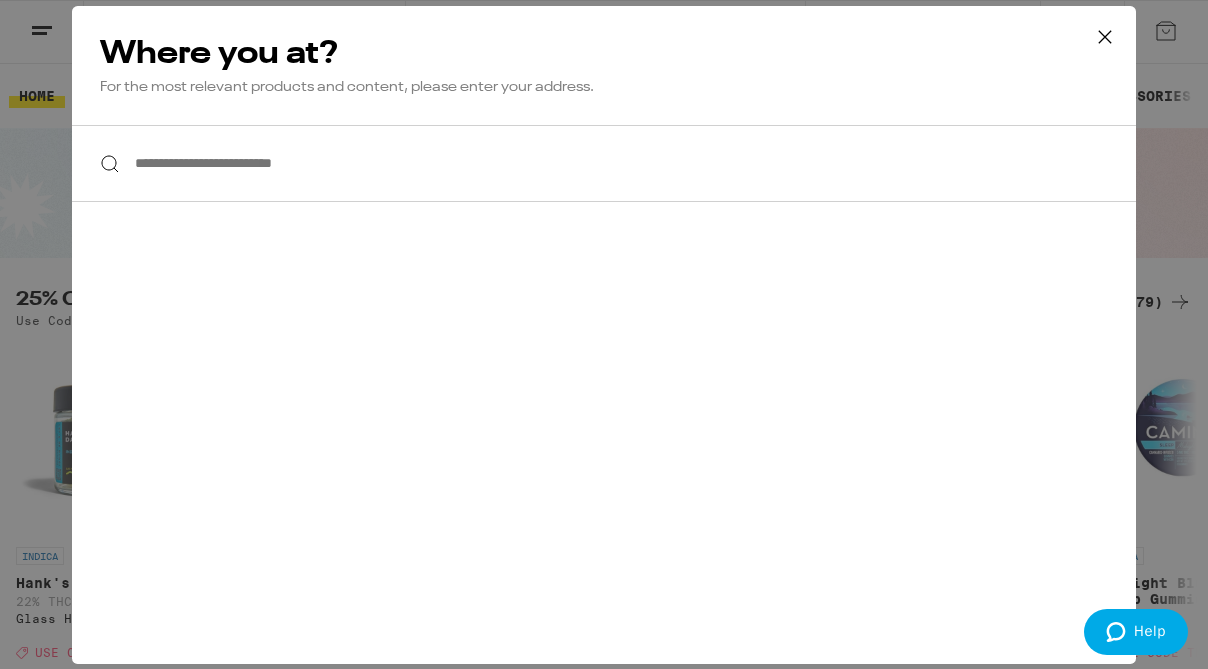 scroll, scrollTop: 0, scrollLeft: 0, axis: both 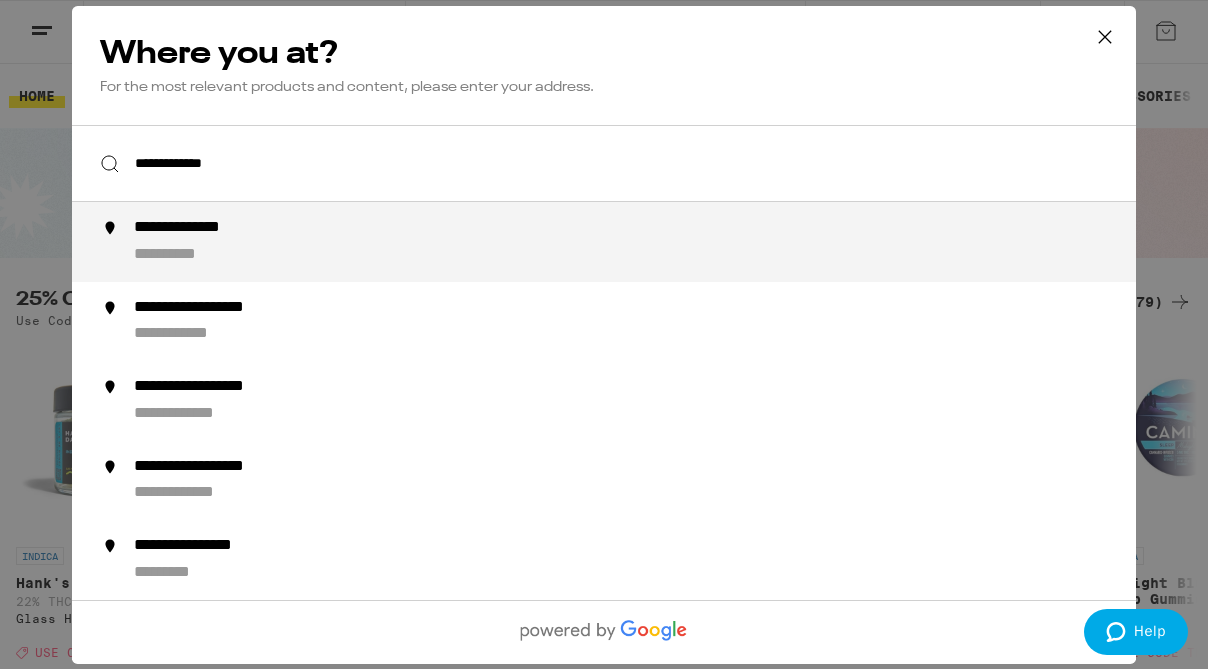 type on "**********" 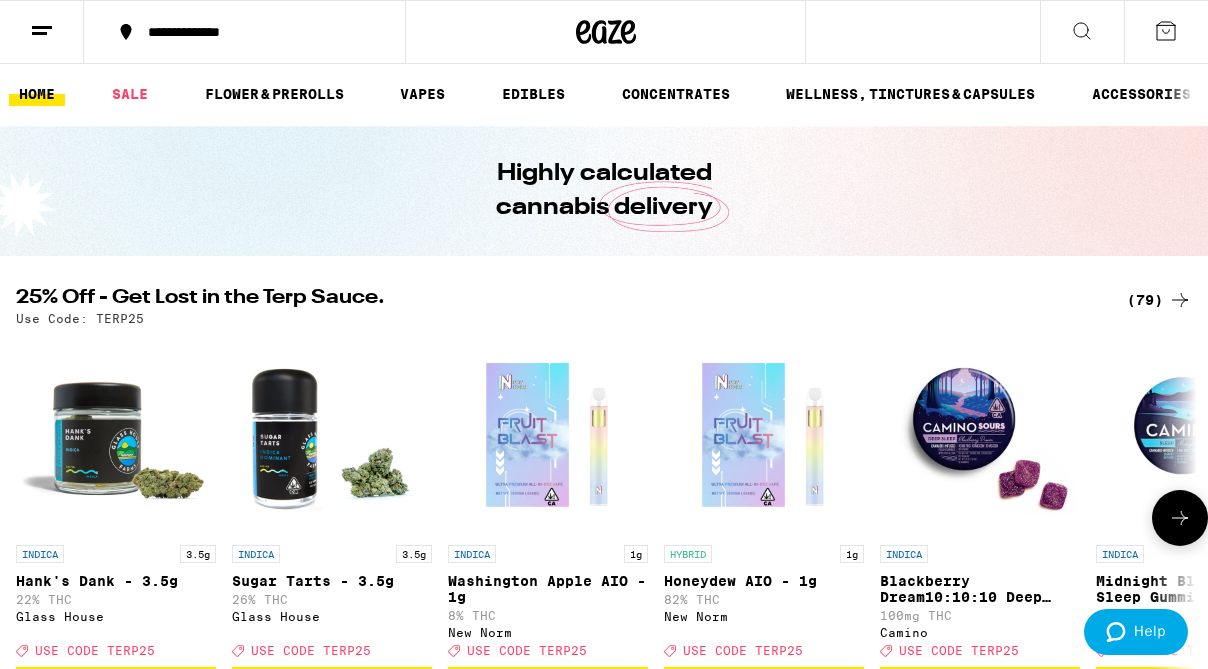 scroll, scrollTop: 0, scrollLeft: 0, axis: both 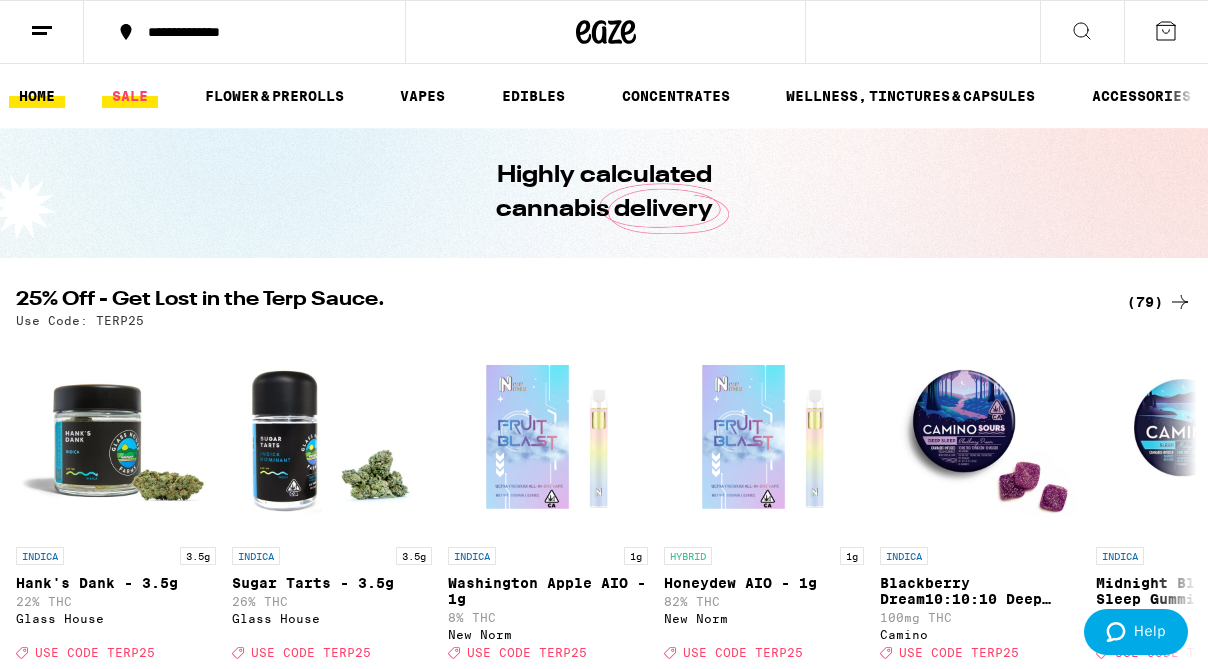 click on "SALE" at bounding box center (130, 96) 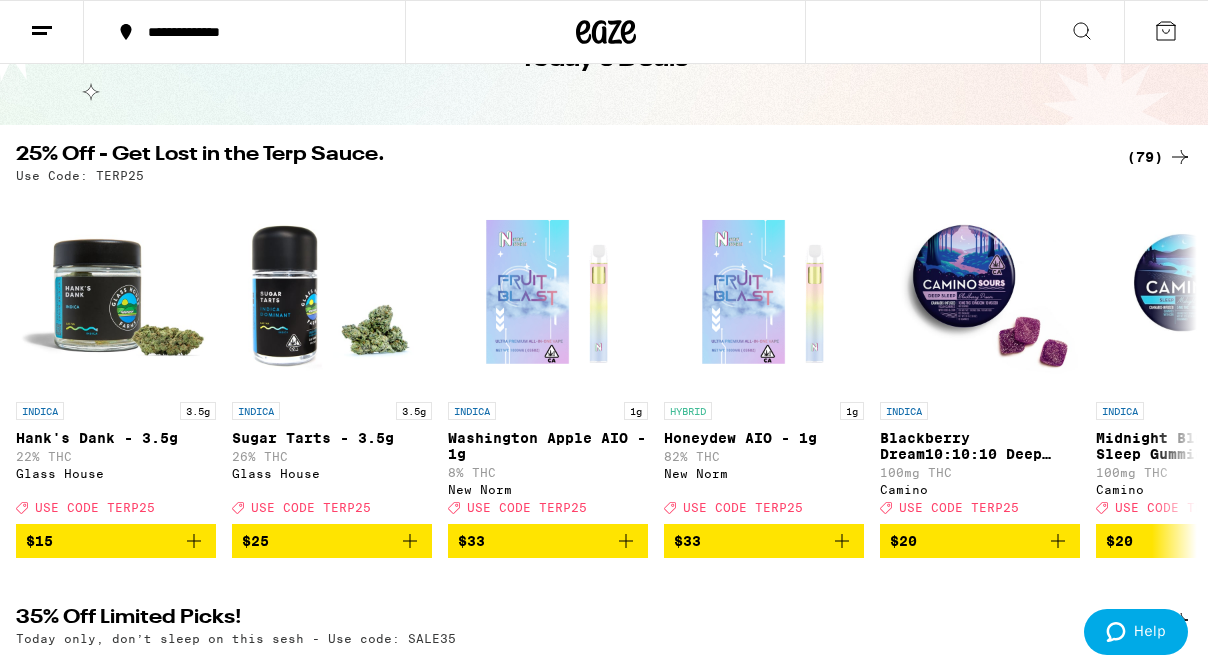 scroll, scrollTop: 139, scrollLeft: 0, axis: vertical 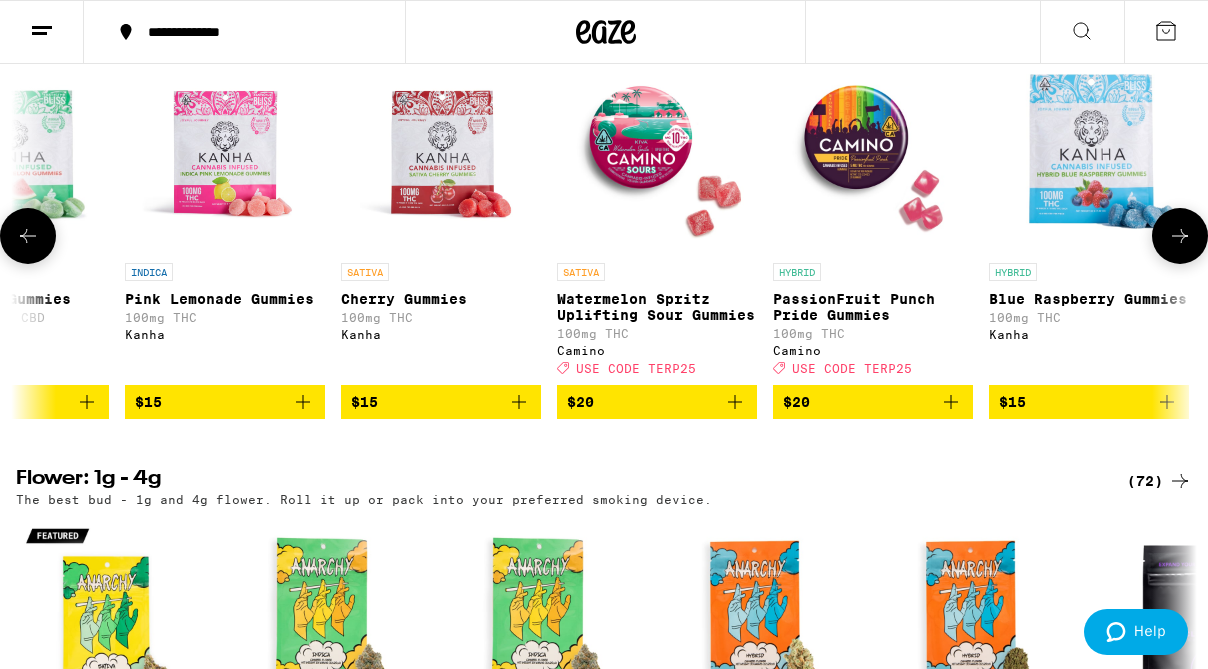 click at bounding box center [735, 402] 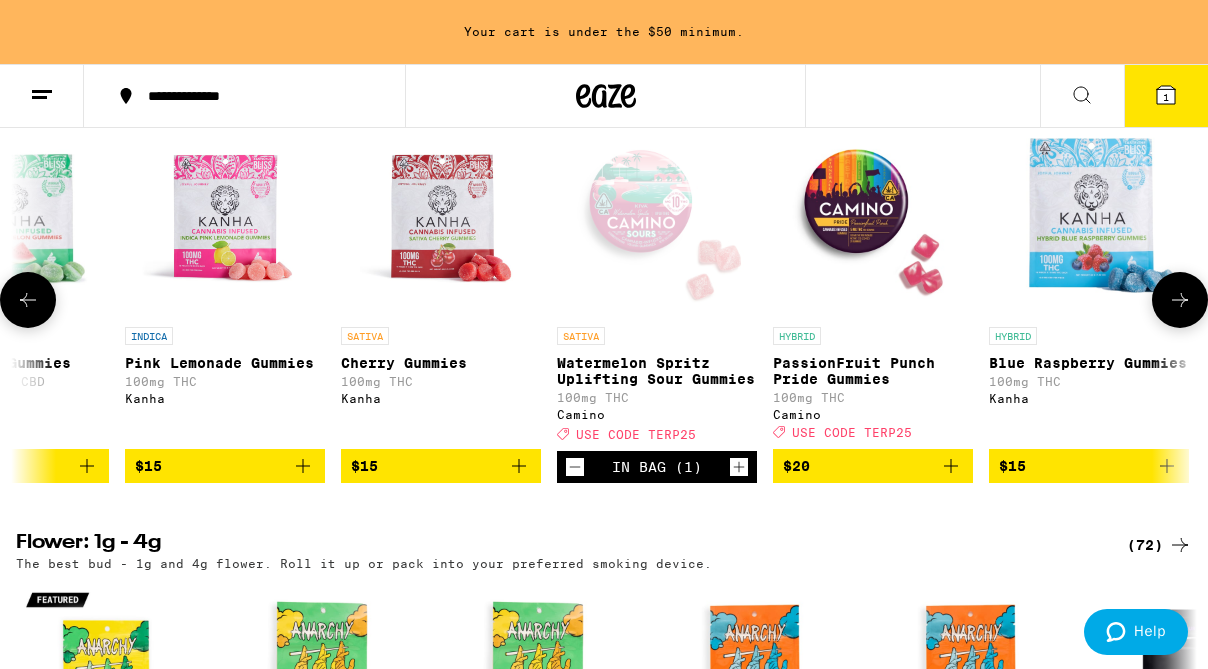 scroll, scrollTop: 1275, scrollLeft: 0, axis: vertical 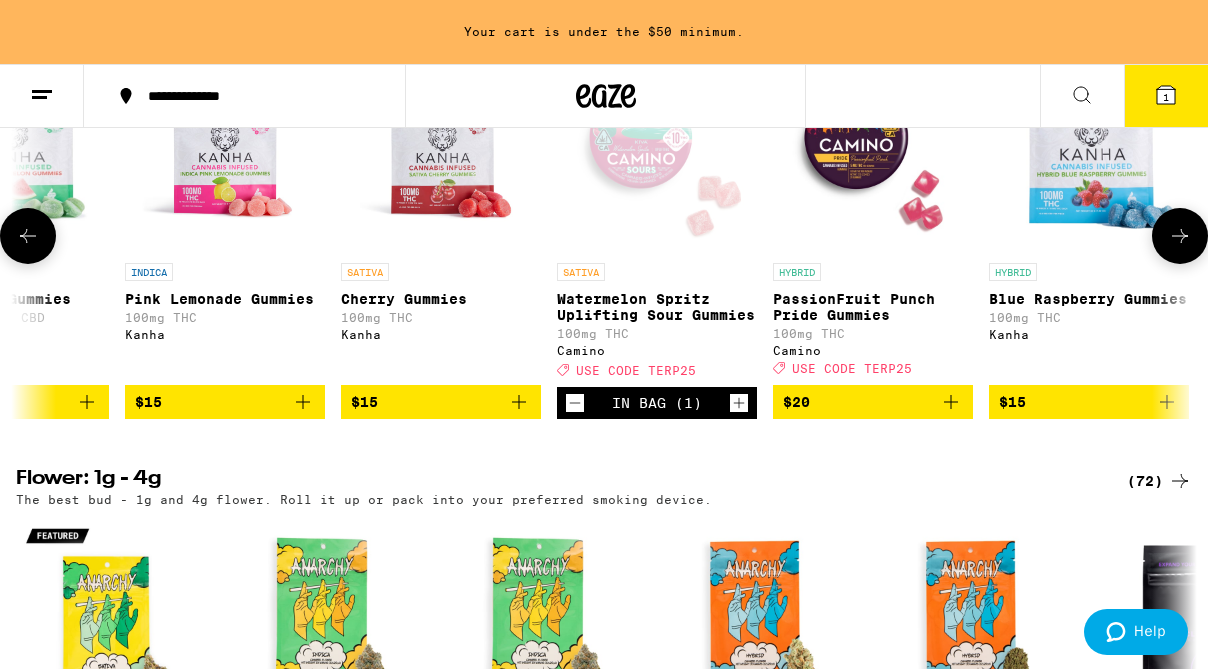 click at bounding box center (739, 403) 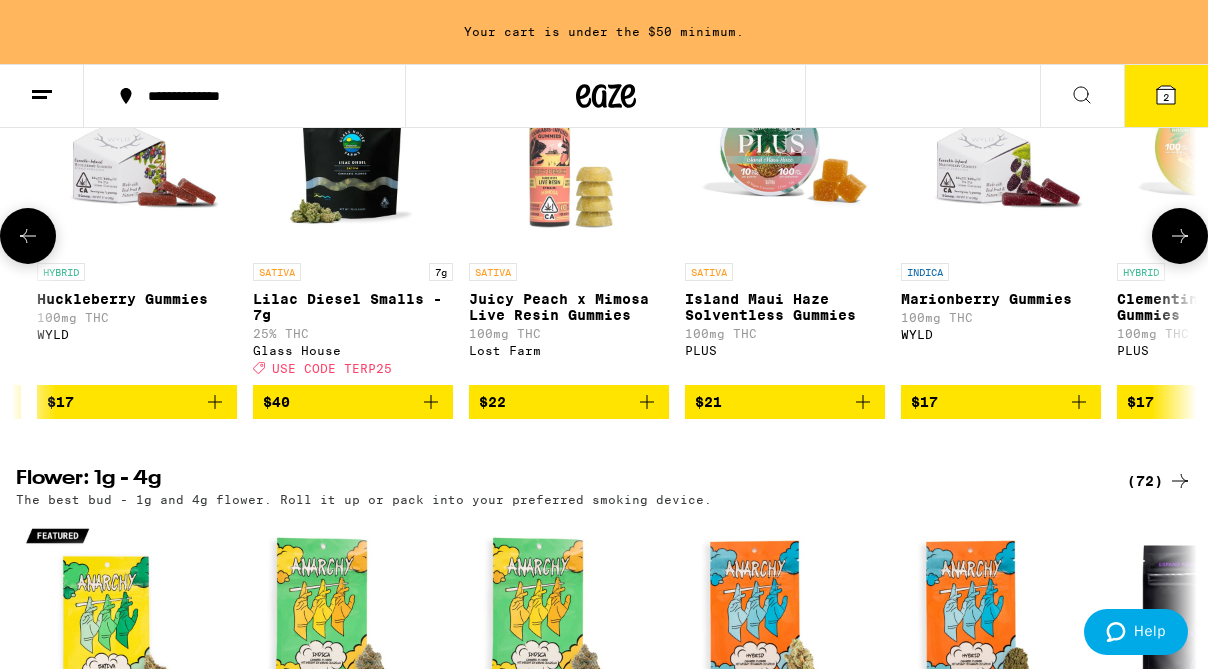 scroll, scrollTop: 0, scrollLeft: 0, axis: both 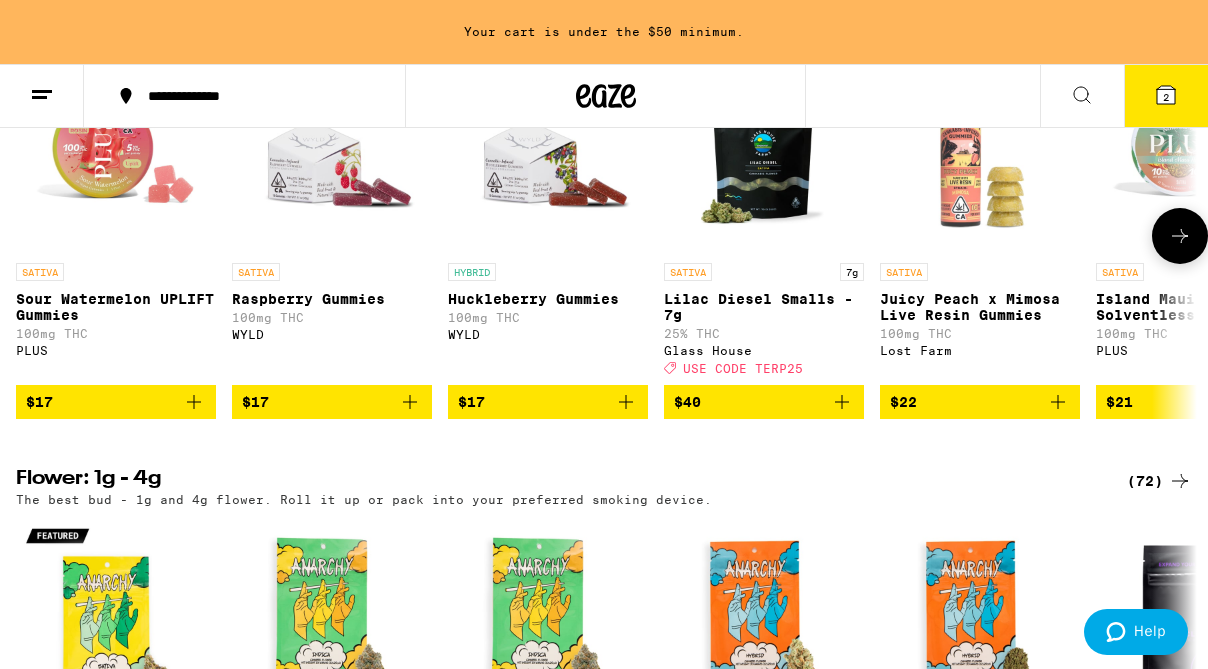 click at bounding box center (194, 402) 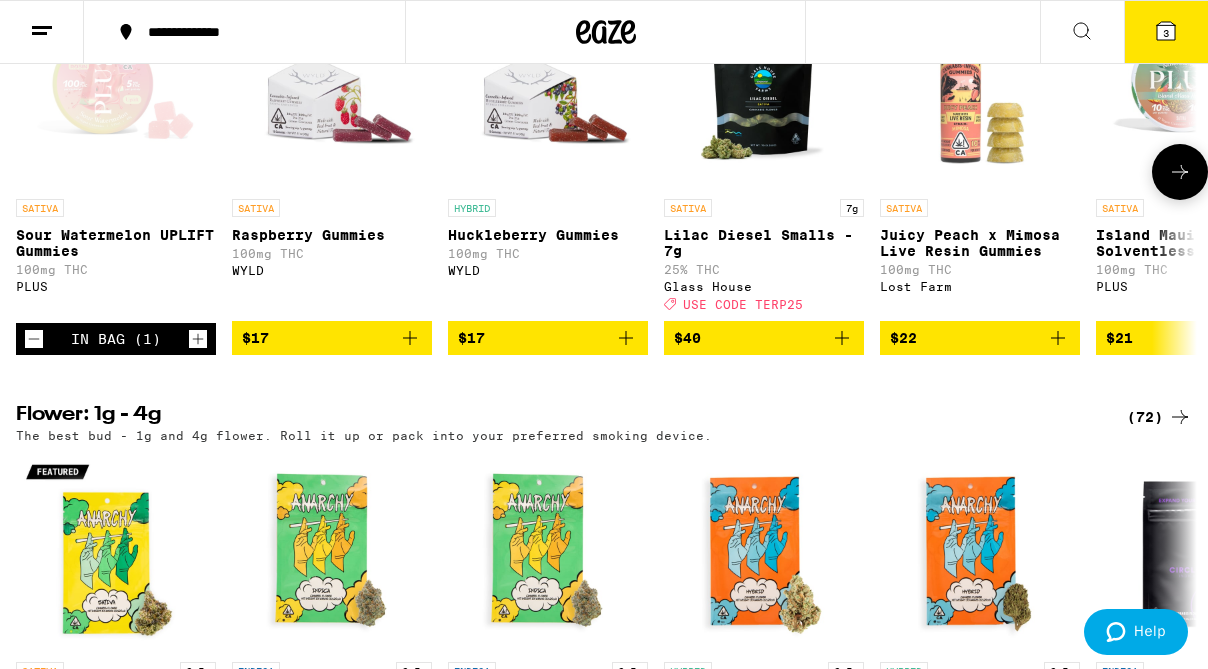 scroll, scrollTop: 1211, scrollLeft: 0, axis: vertical 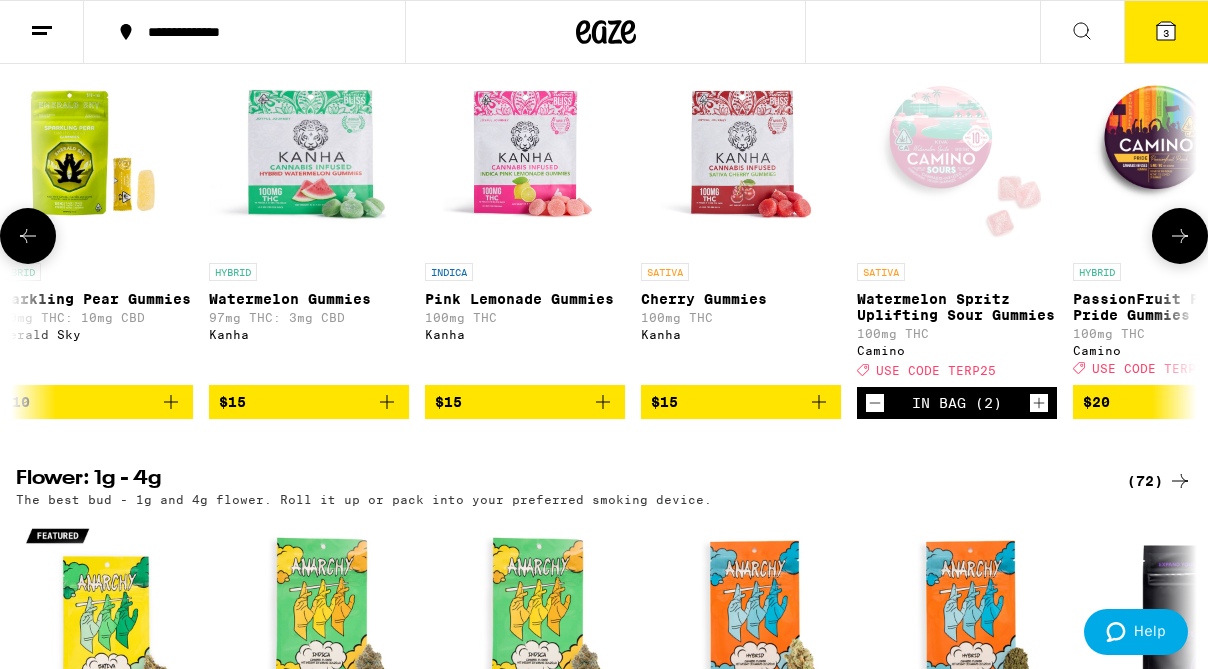 click at bounding box center [819, 402] 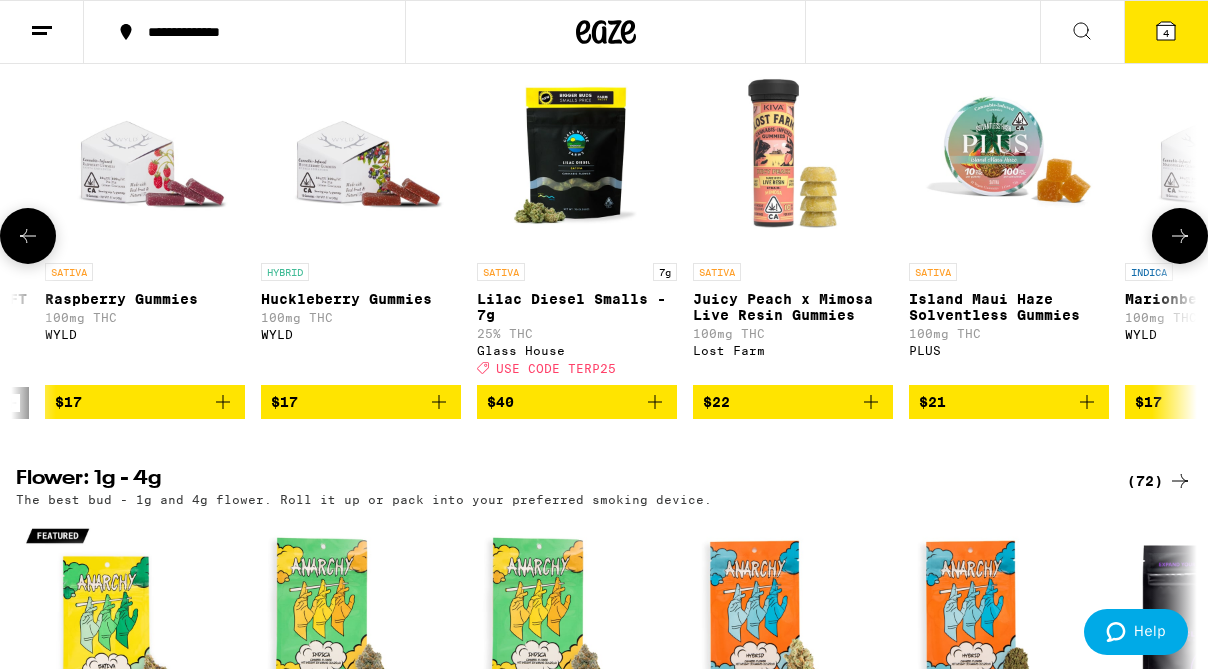 scroll, scrollTop: 0, scrollLeft: 0, axis: both 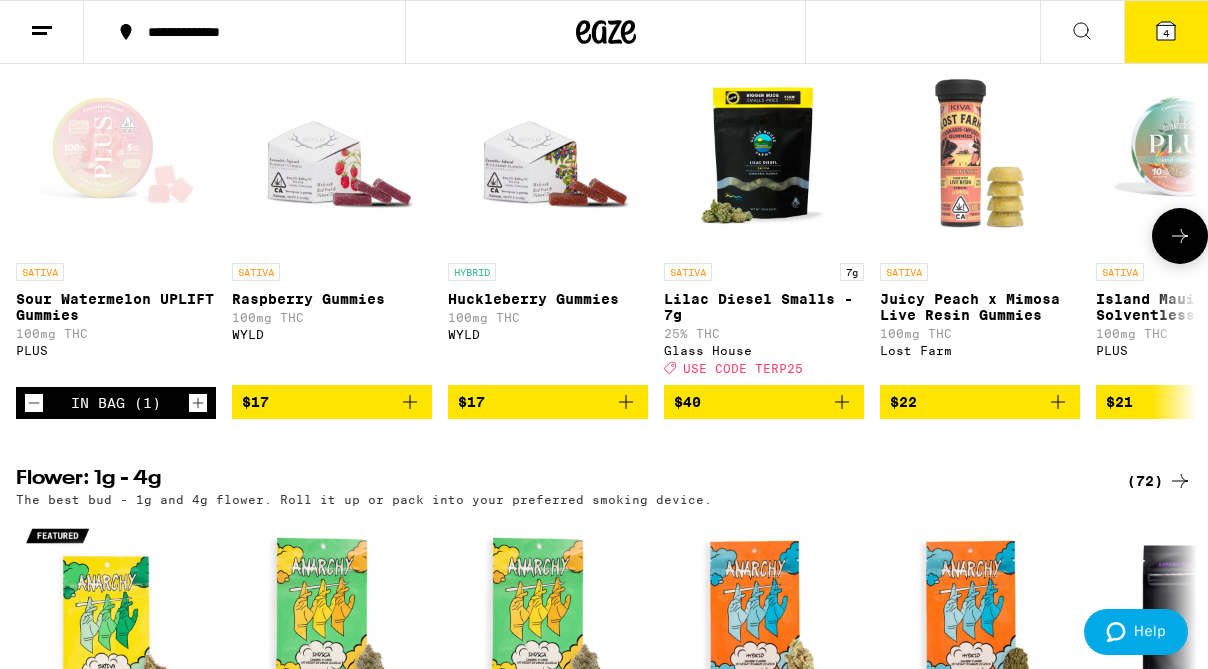 click at bounding box center (198, 403) 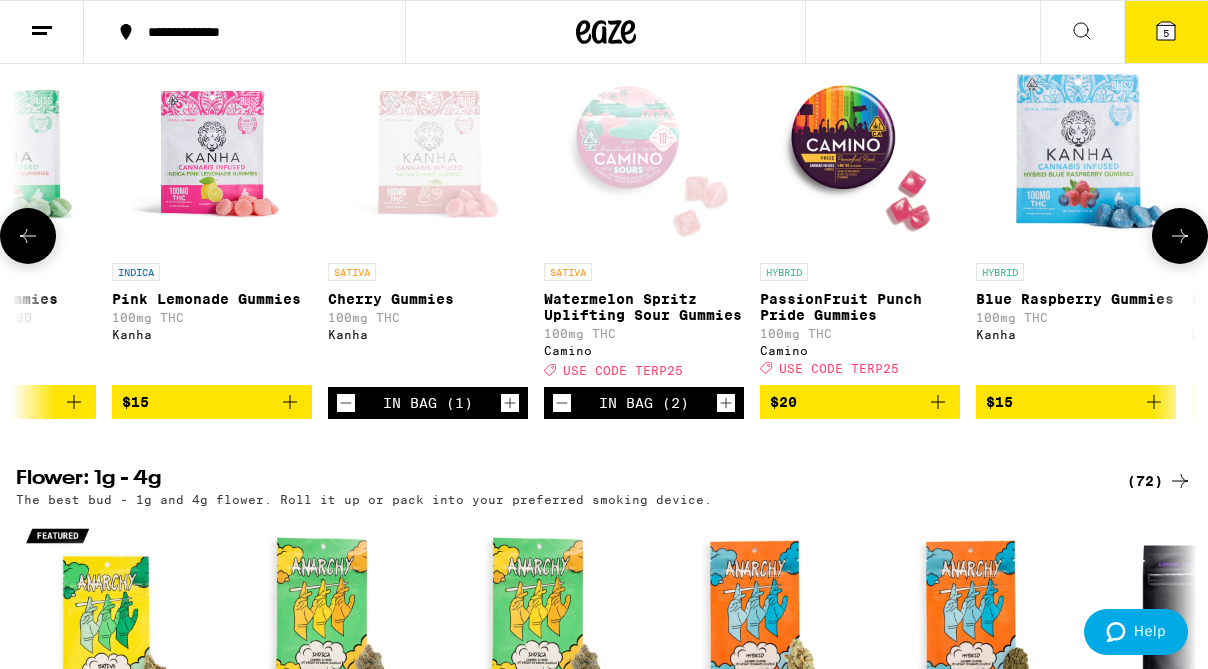 scroll, scrollTop: 0, scrollLeft: 2713, axis: horizontal 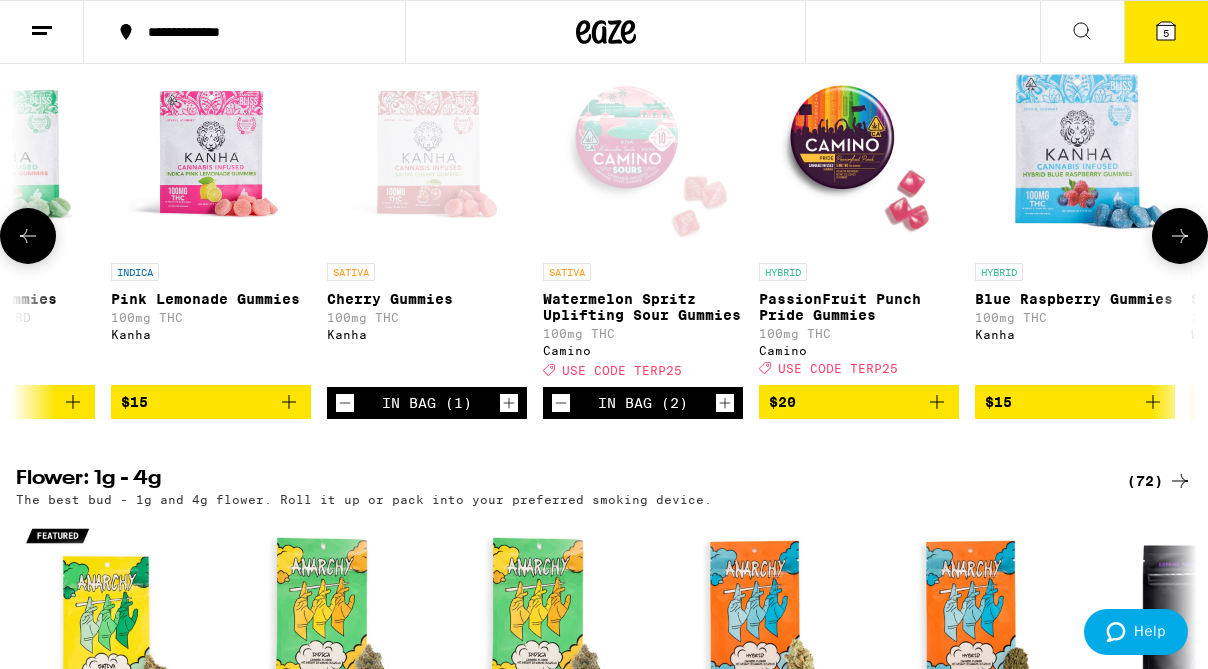 click at bounding box center (509, 403) 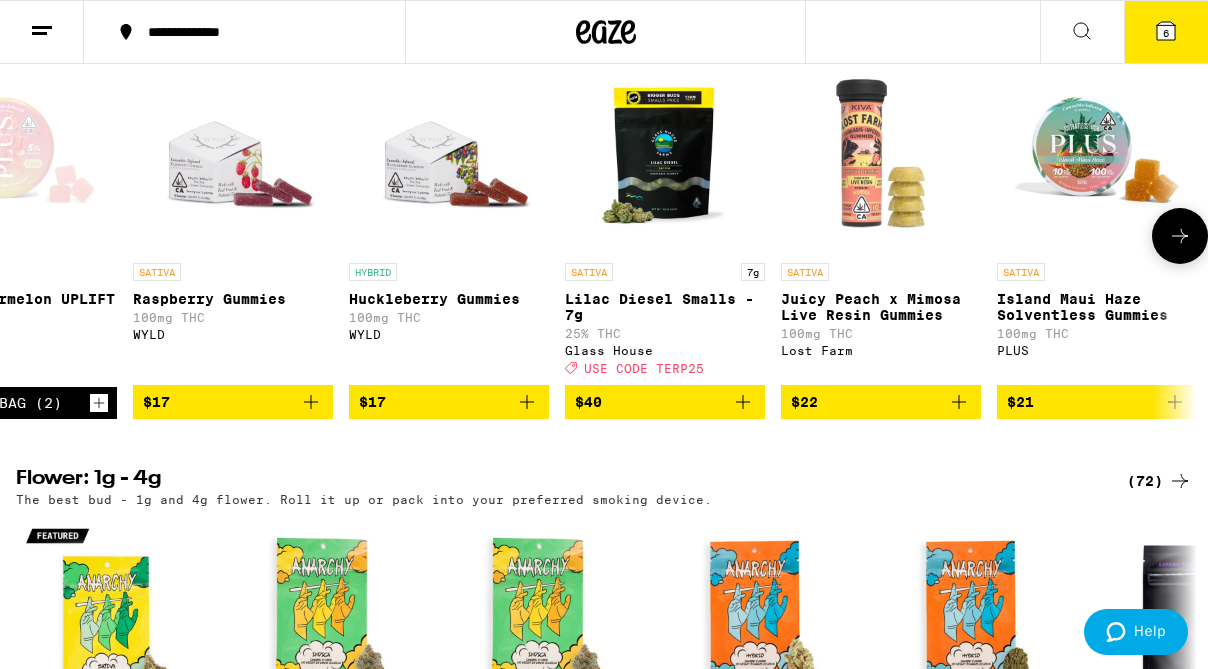 scroll, scrollTop: 0, scrollLeft: 0, axis: both 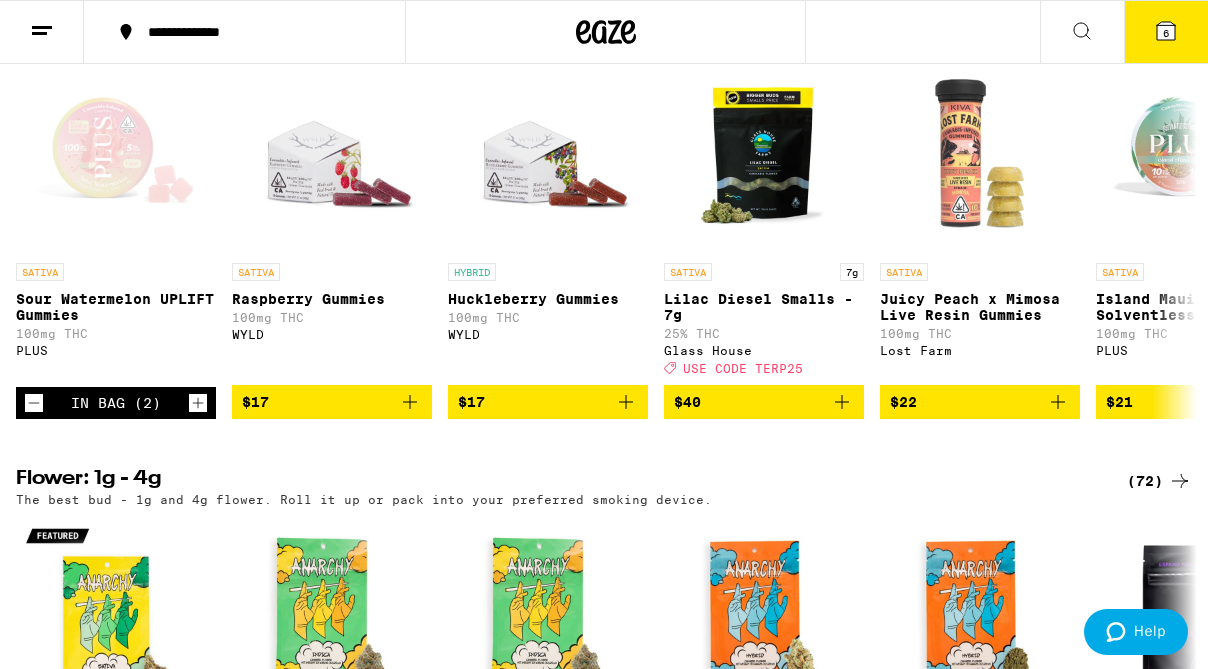click on "6" at bounding box center [1166, 32] 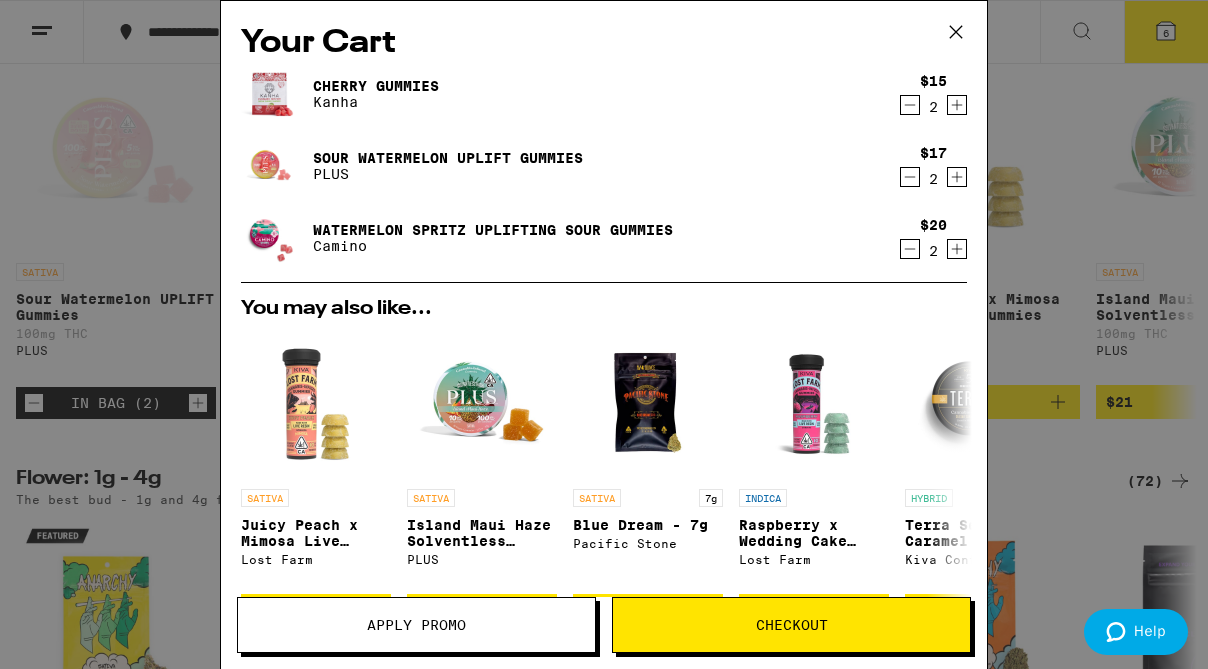 click on "Apply Promo" at bounding box center [416, 625] 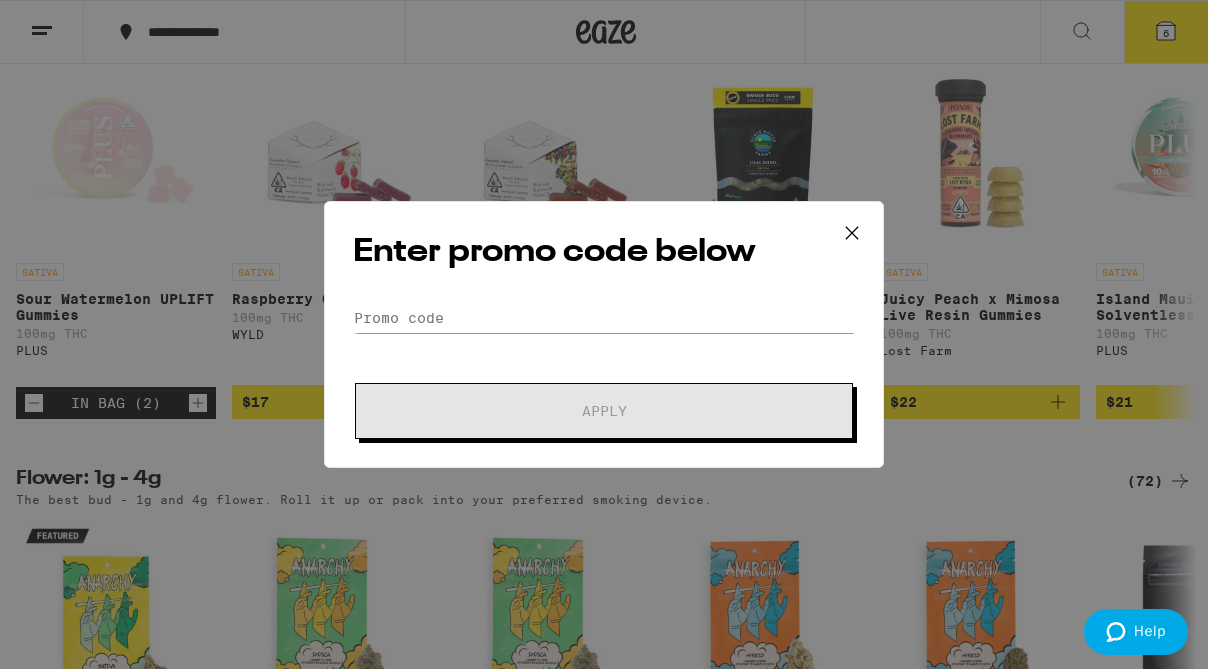 scroll, scrollTop: 0, scrollLeft: 0, axis: both 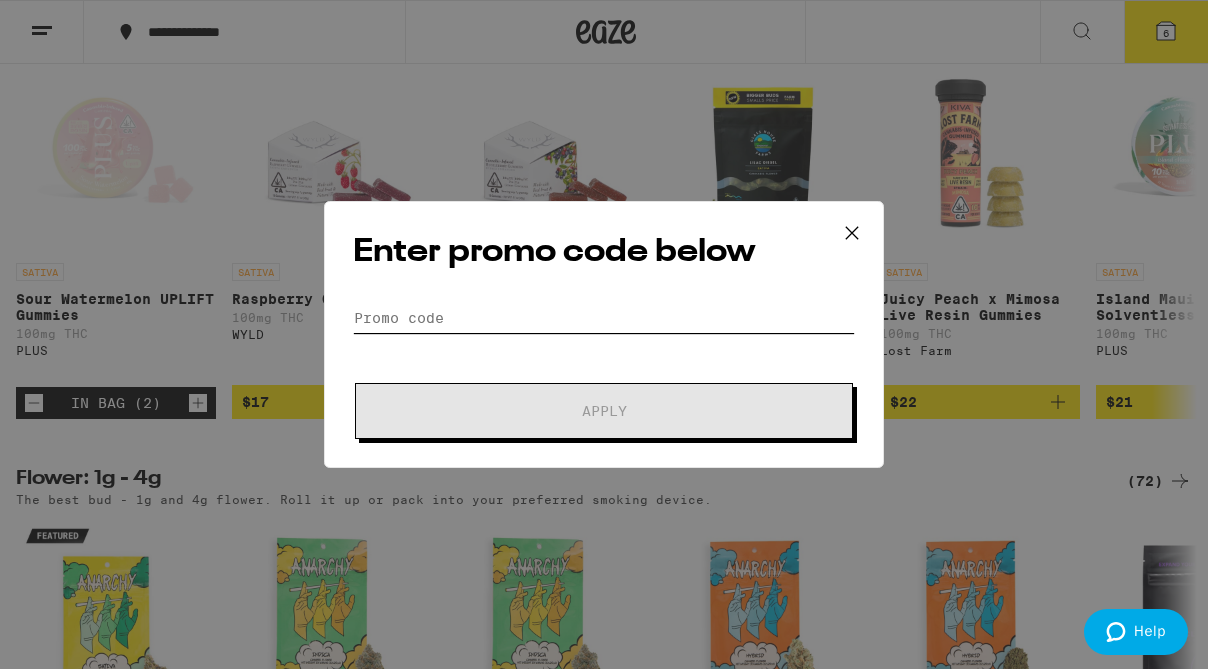 click on "Promo Code" at bounding box center (604, 318) 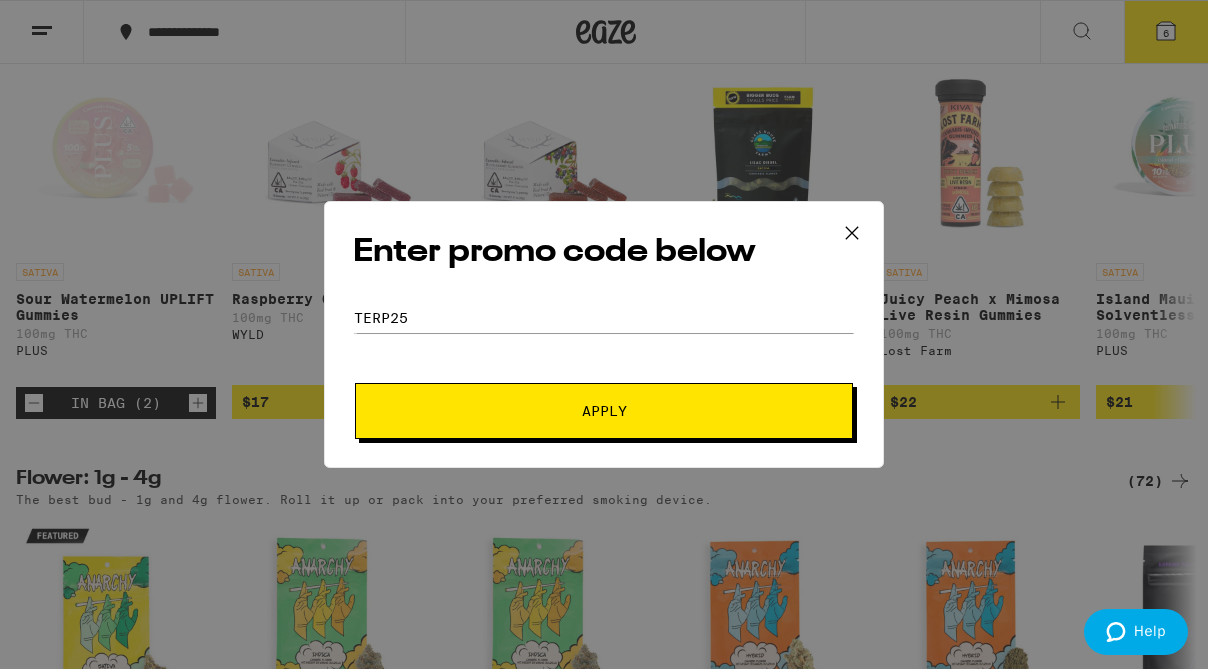 type on "terp25" 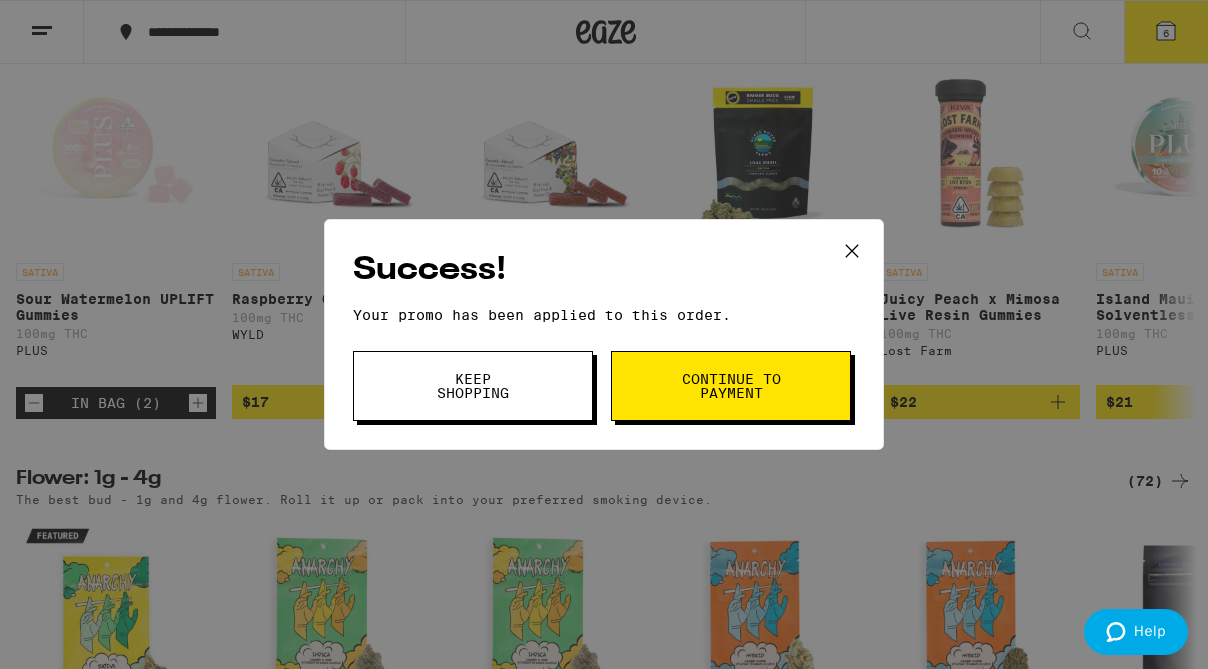 click on "Continue to payment" at bounding box center [731, 386] 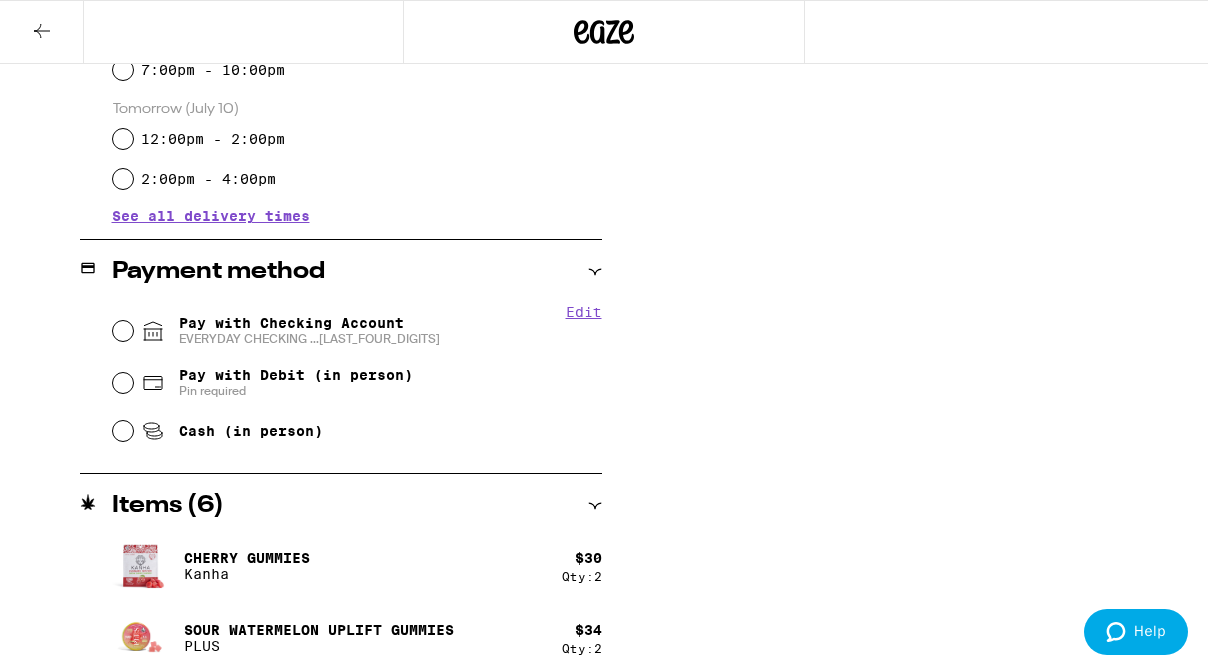 scroll, scrollTop: 676, scrollLeft: 0, axis: vertical 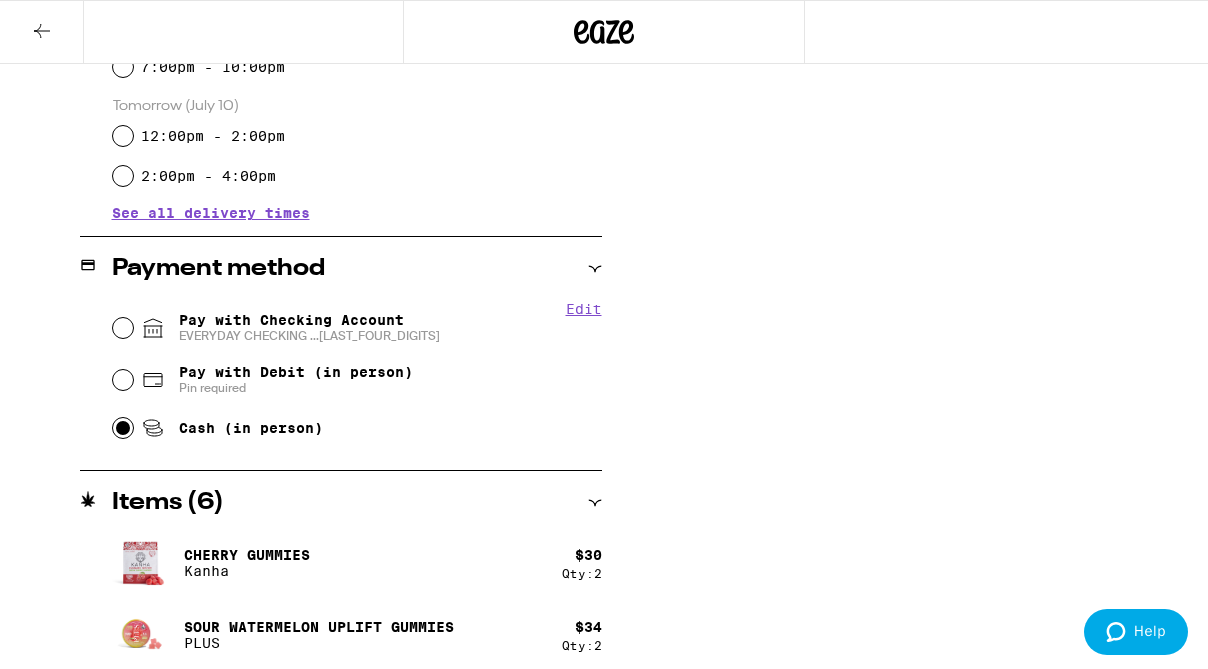 click on "Cash (in person)" at bounding box center [123, 428] 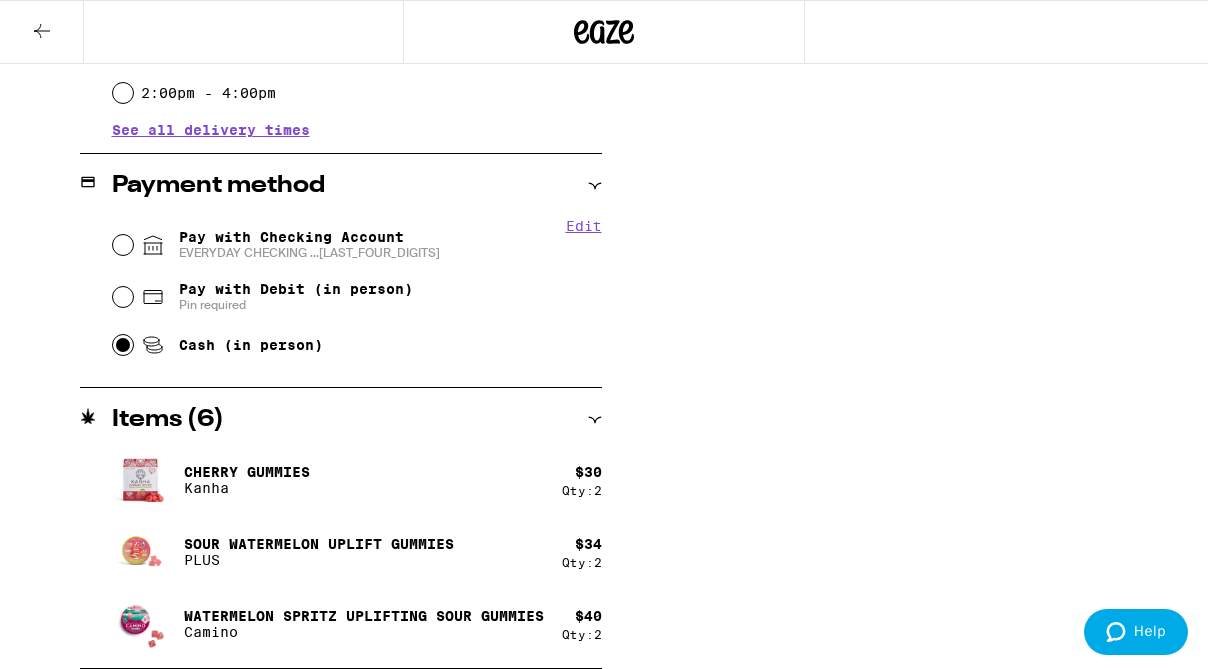 scroll, scrollTop: 0, scrollLeft: 0, axis: both 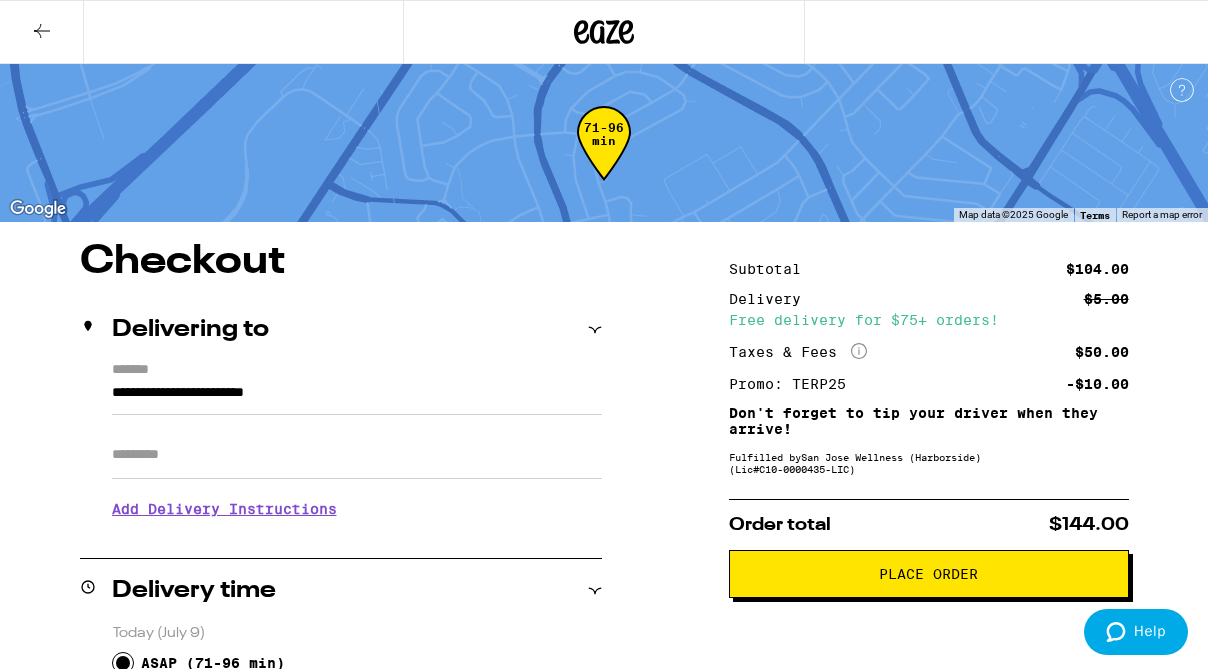 click on "Place Order" at bounding box center [929, 574] 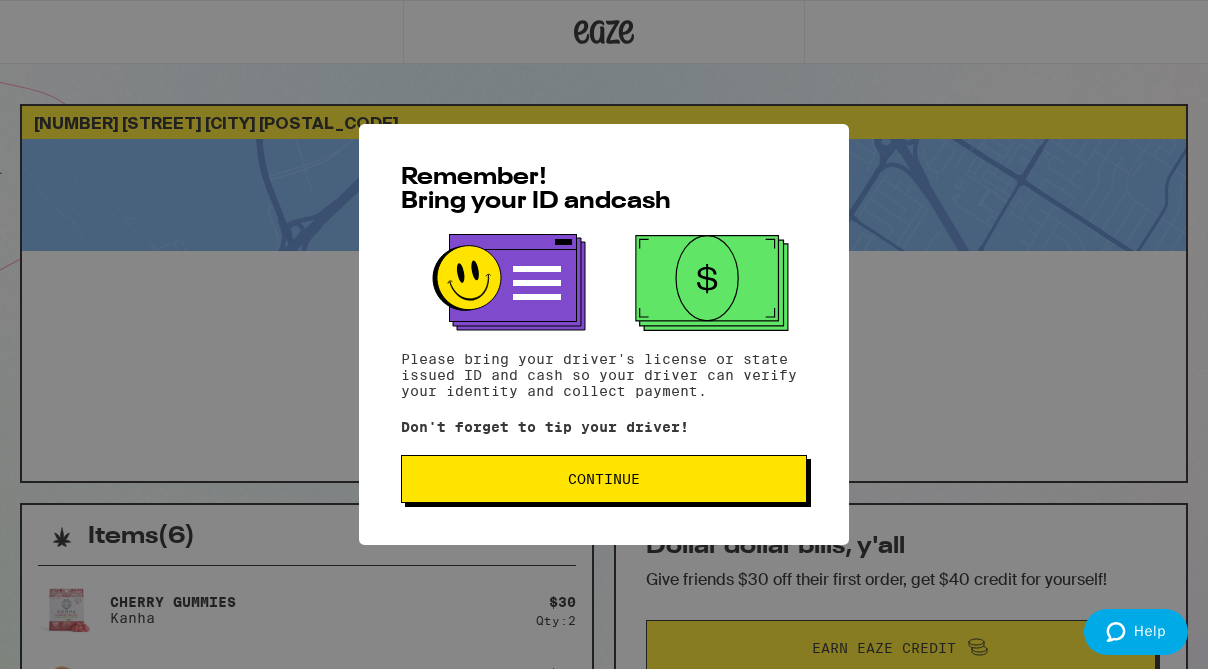 click on "Continue" at bounding box center [604, 479] 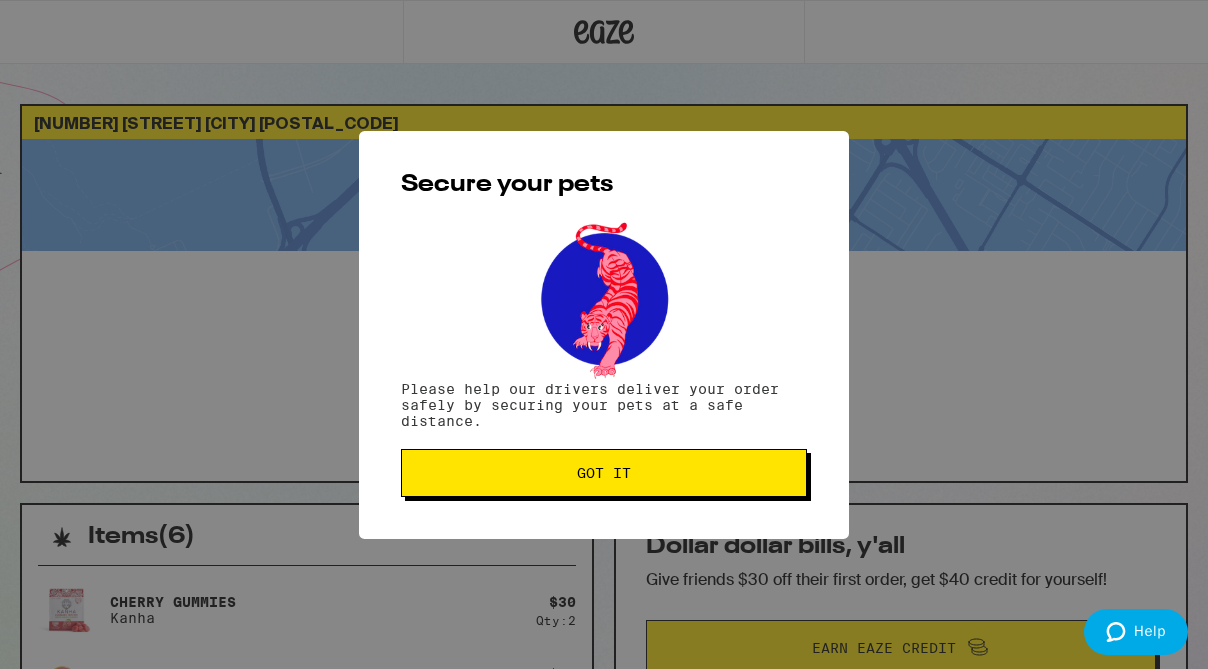 click on "Got it" at bounding box center [604, 473] 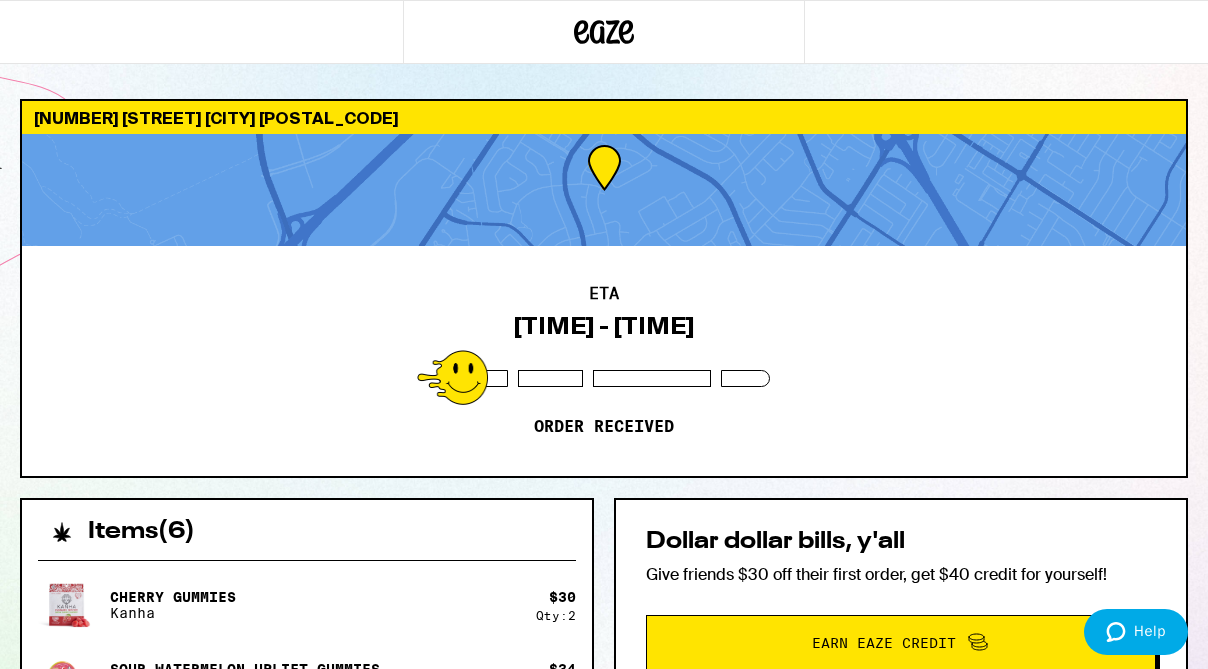 scroll, scrollTop: 0, scrollLeft: 0, axis: both 